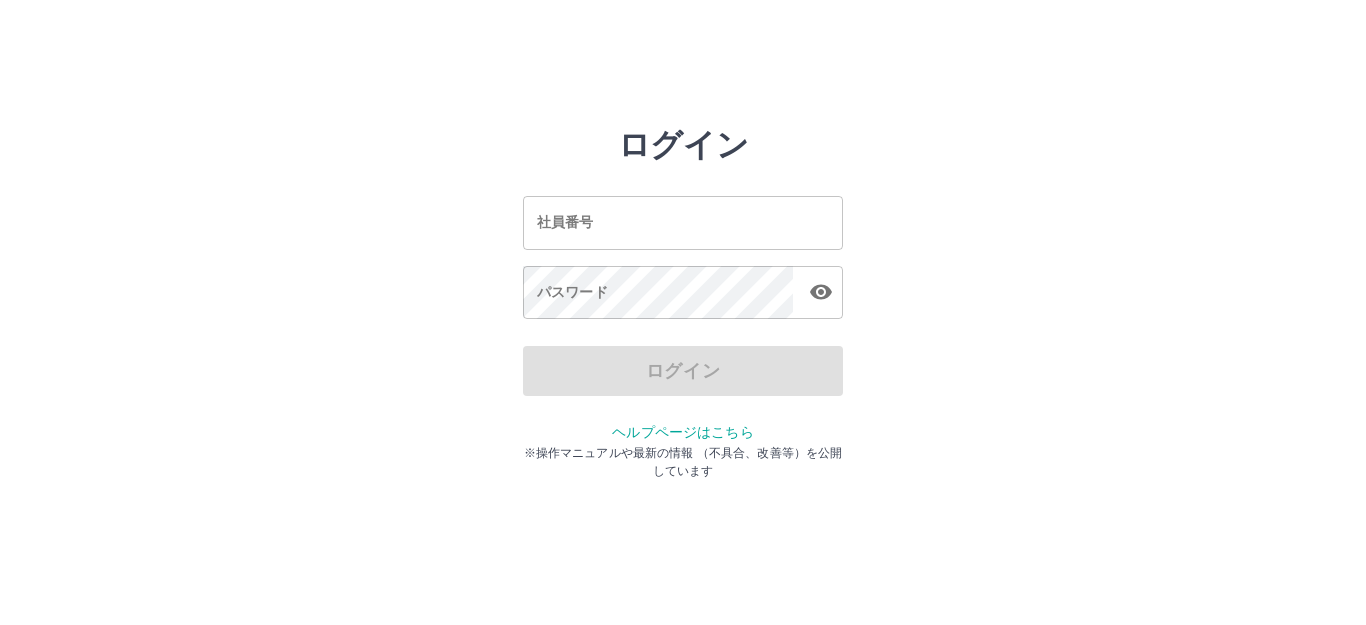 scroll, scrollTop: 0, scrollLeft: 0, axis: both 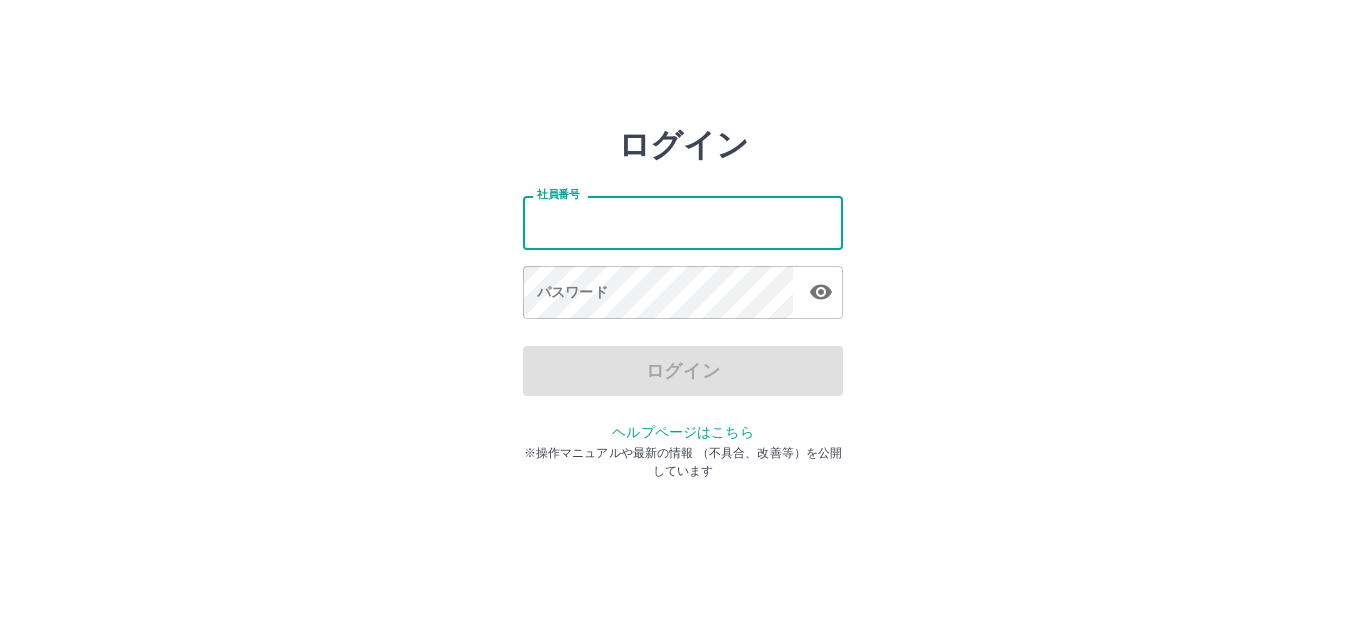 click on "社員番号" at bounding box center [683, 222] 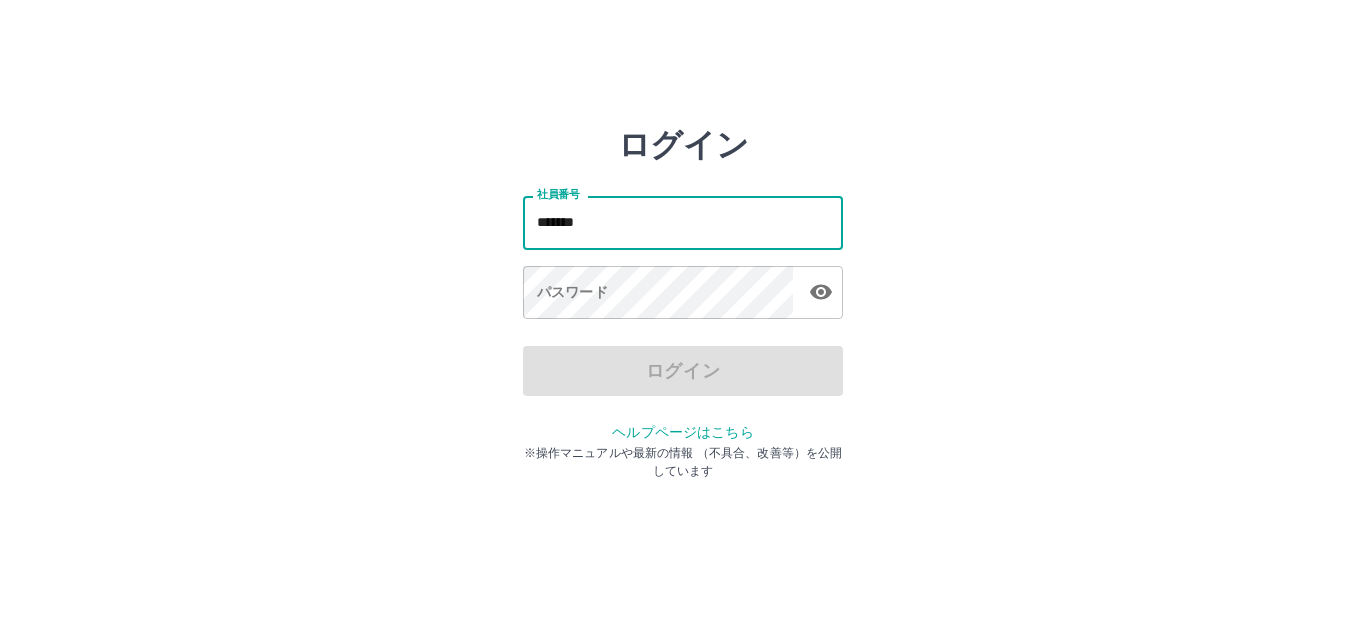 type on "*******" 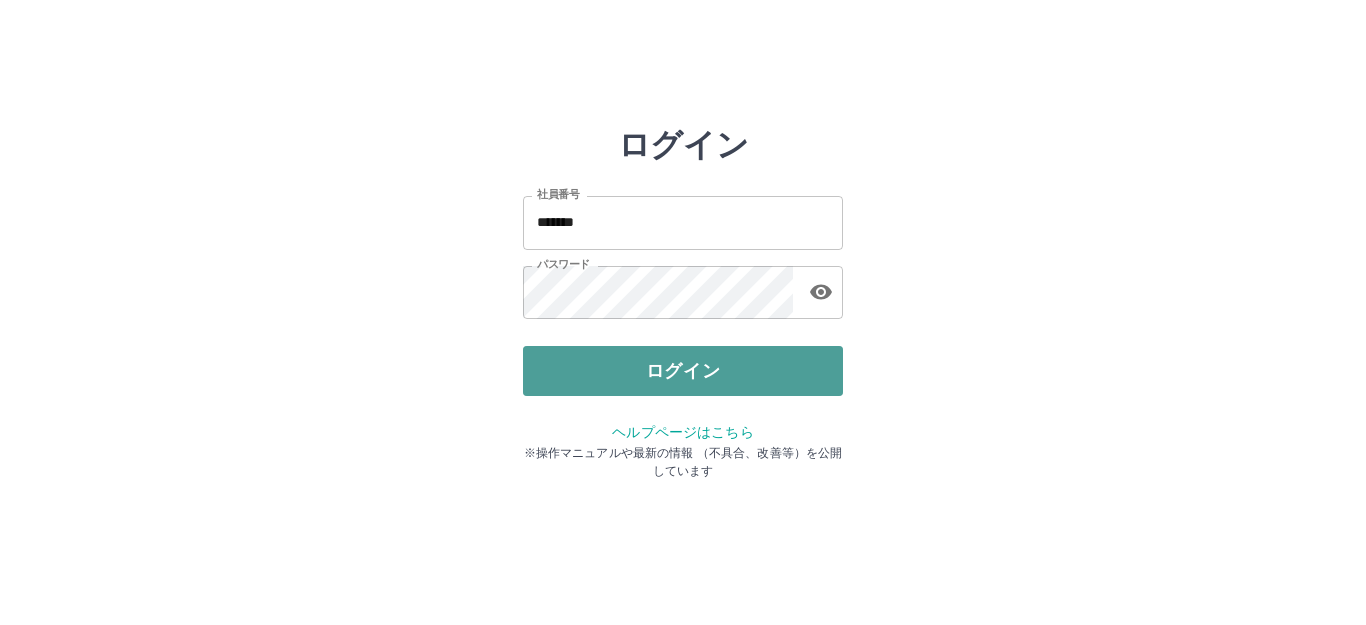 click on "ログイン" at bounding box center [683, 371] 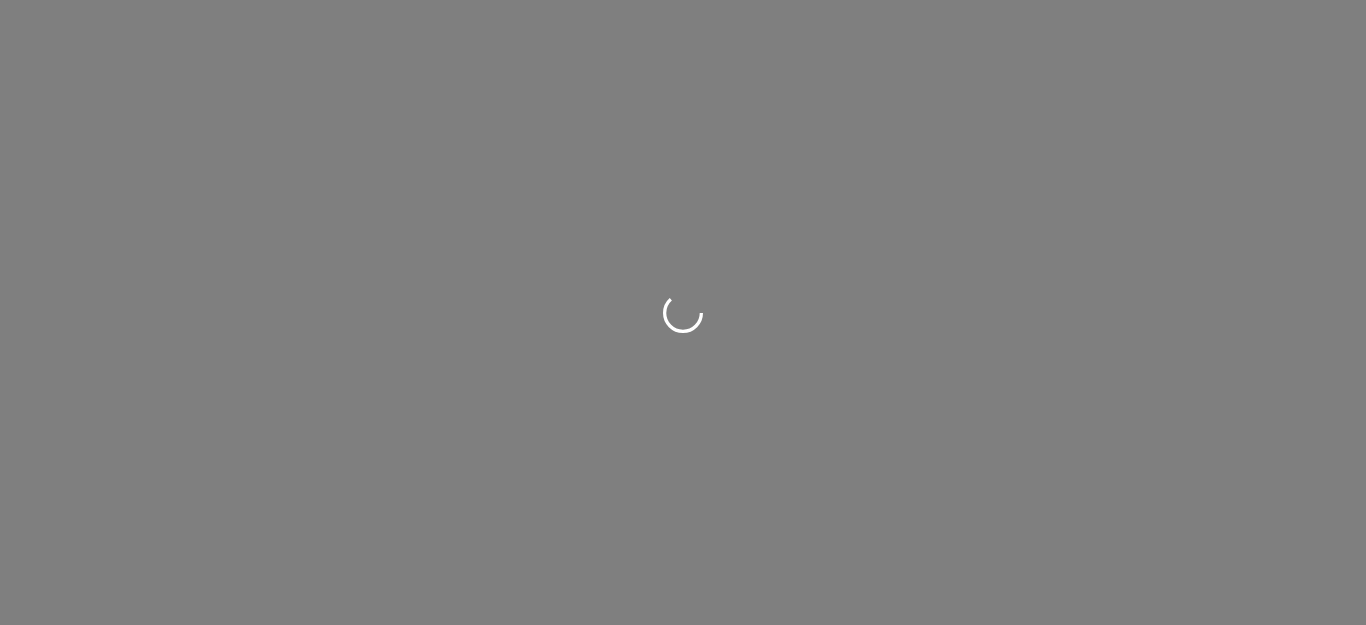 scroll, scrollTop: 0, scrollLeft: 0, axis: both 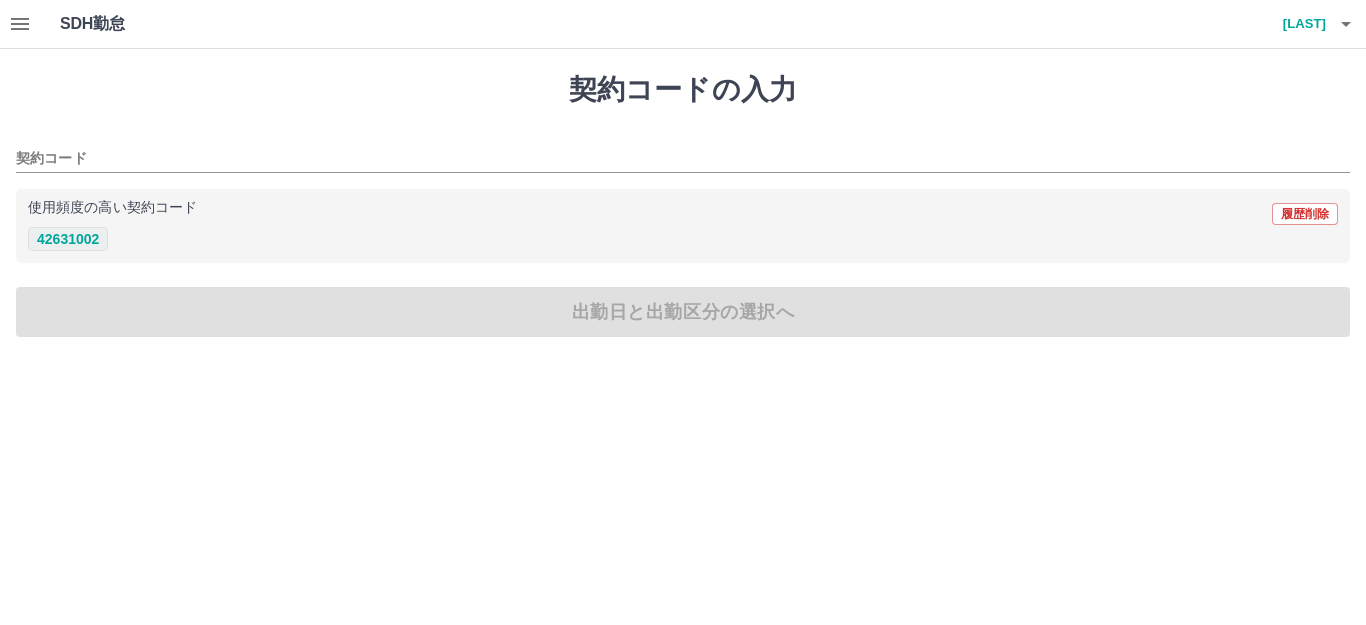 click on "42631002" at bounding box center (68, 239) 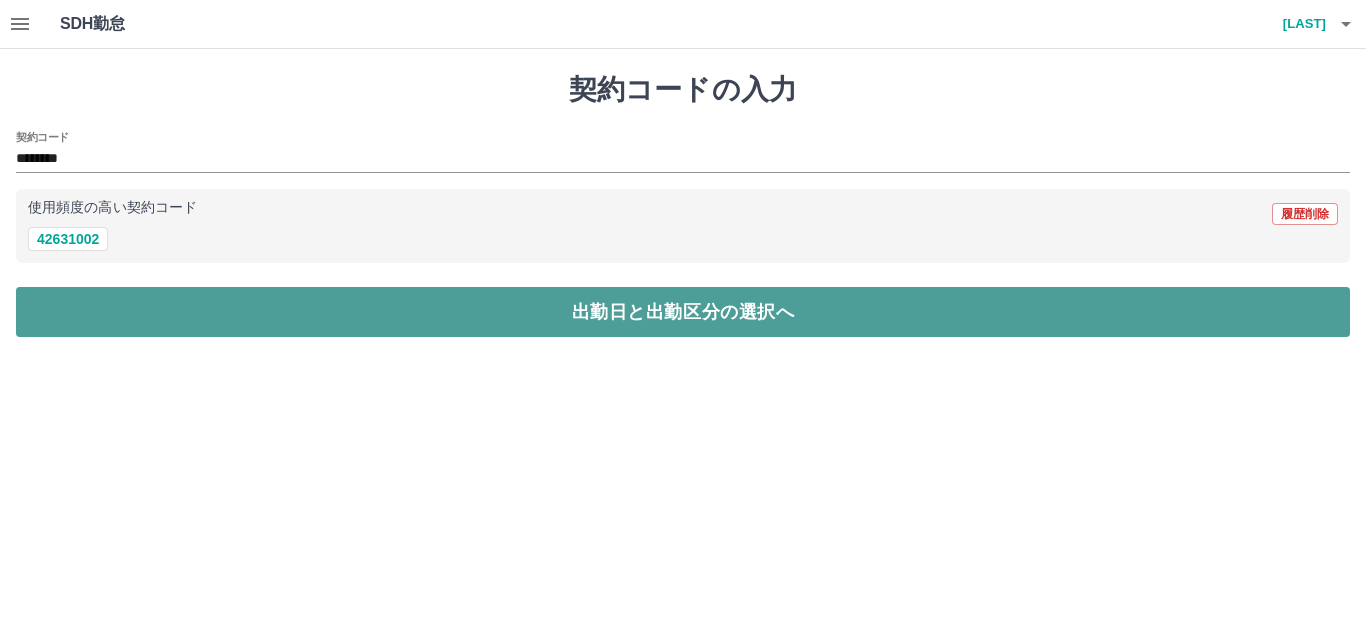 click on "出勤日と出勤区分の選択へ" at bounding box center [683, 312] 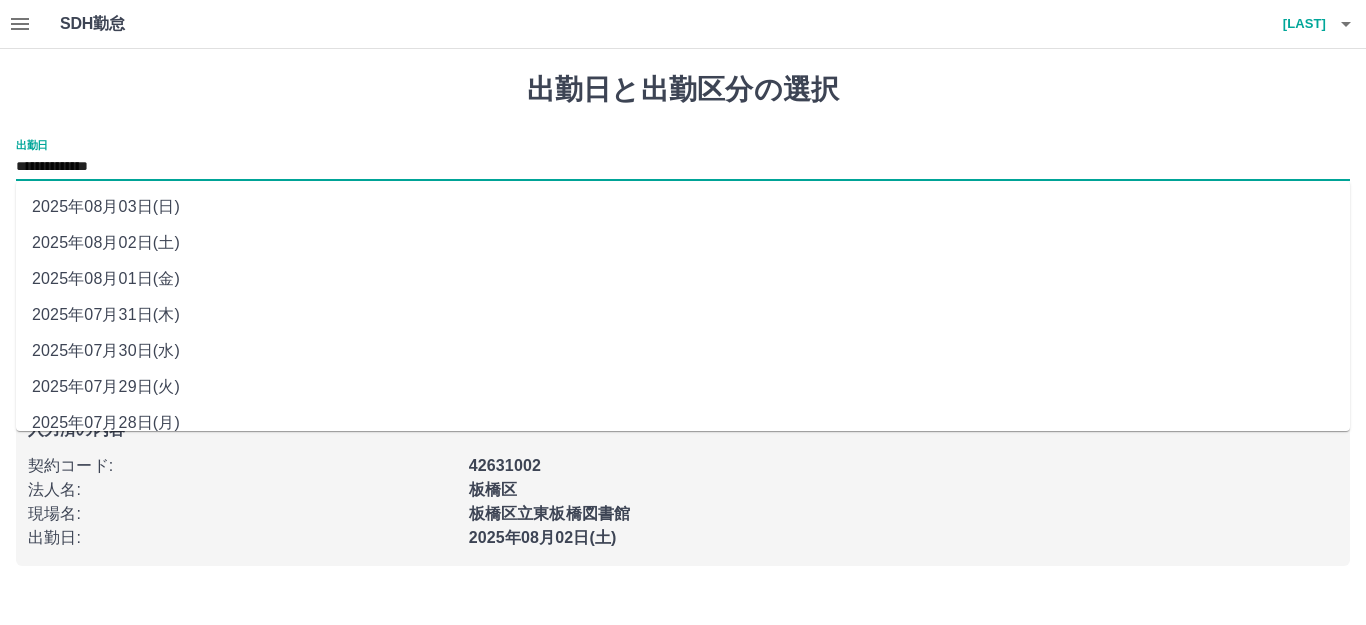 click on "**********" at bounding box center (683, 167) 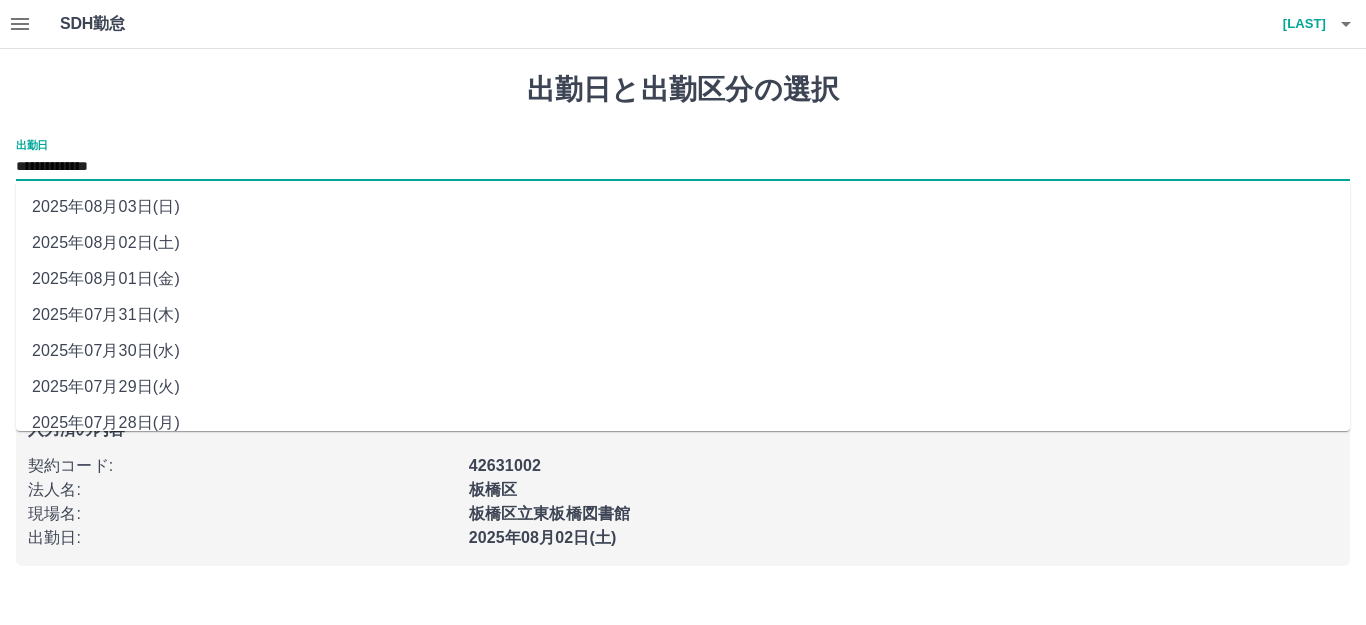click on "2025年08月01日(金)" at bounding box center (683, 279) 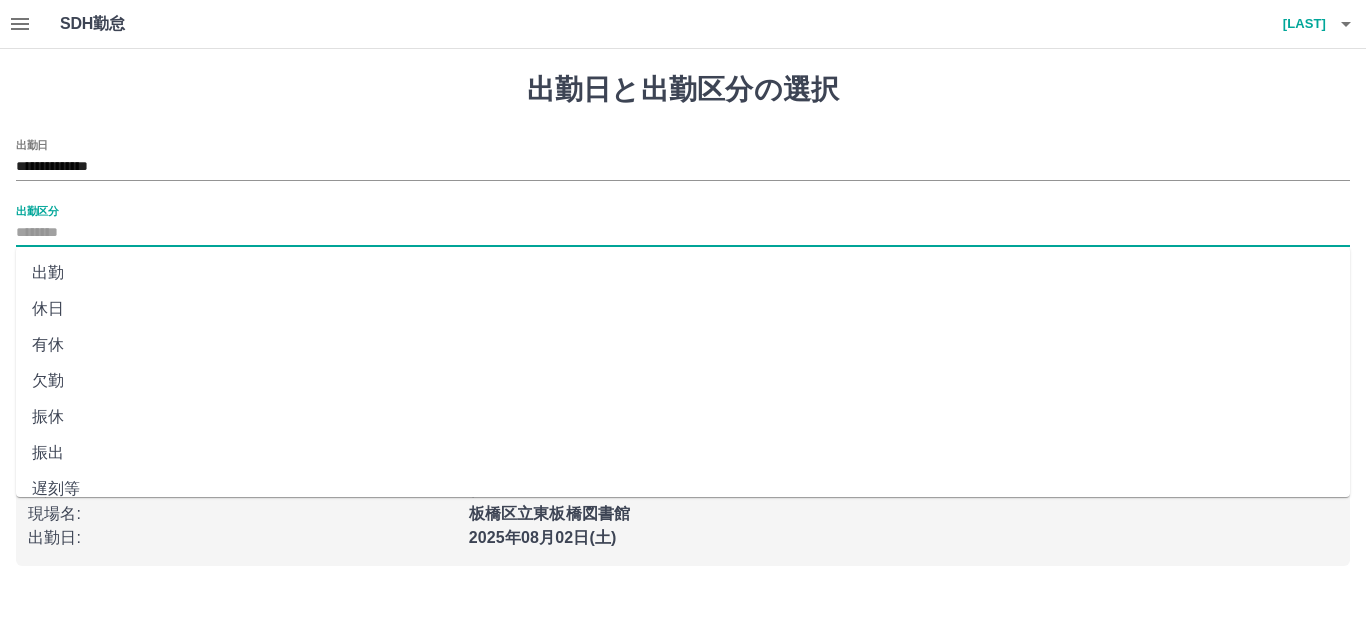 click on "出勤区分" at bounding box center (683, 233) 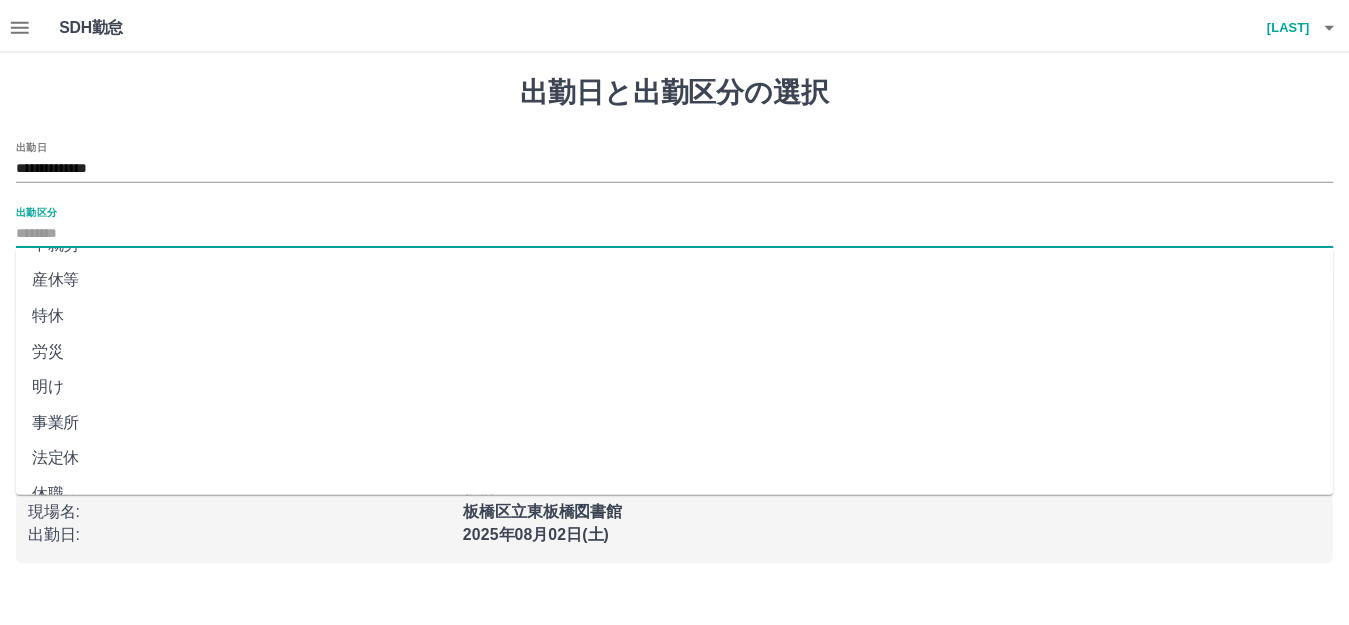 scroll, scrollTop: 400, scrollLeft: 0, axis: vertical 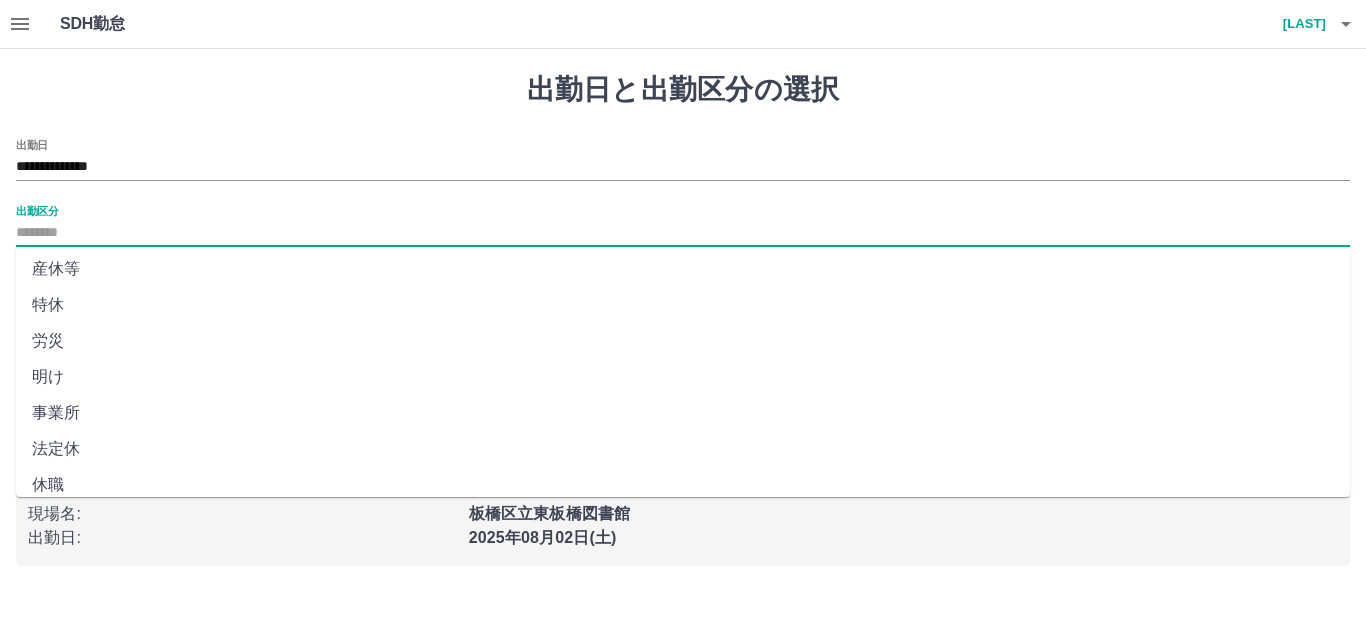 click on "法定休" at bounding box center [683, 449] 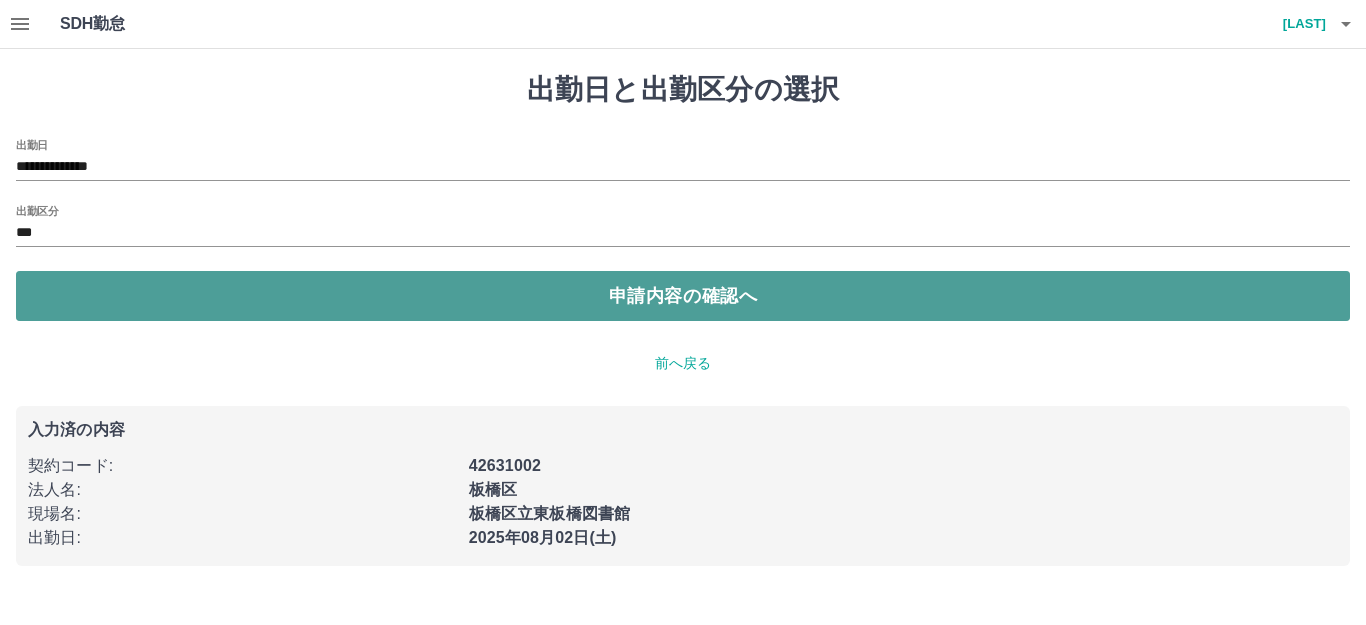 click on "申請内容の確認へ" at bounding box center (683, 296) 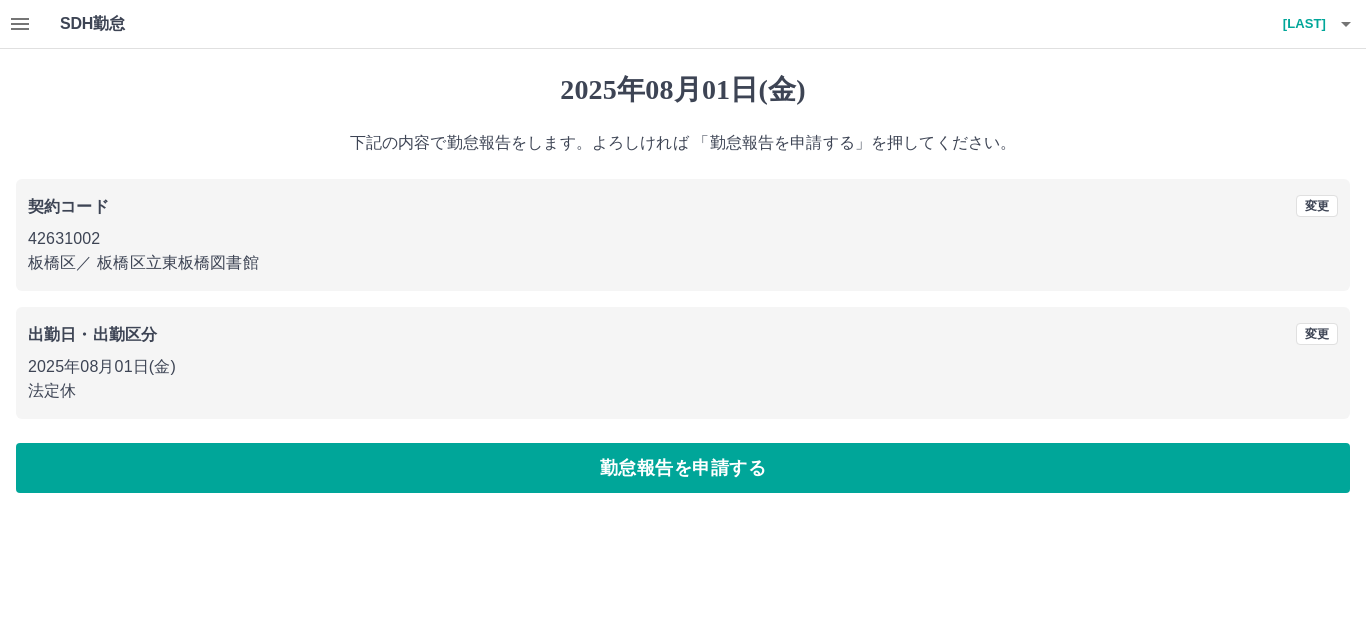 click on "2025年08月01日(金) 下記の内容で勤怠報告をします。よろしければ 「勤怠報告を申請する」を押してください。 契約コード 変更 42631002 板橋区  ／   板橋区立東板橋図書館 出勤日・出勤区分 変更 2025年08月01日(金) 法定休 勤怠報告を申請する" at bounding box center [683, 283] 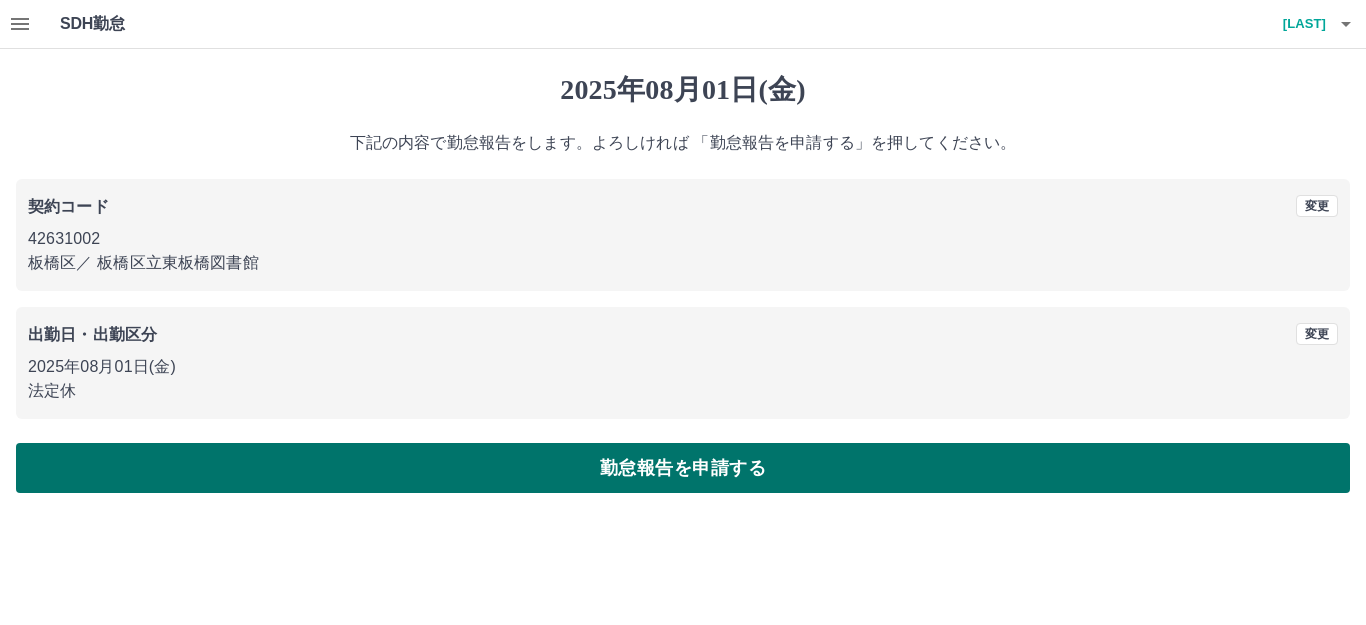 click on "勤怠報告を申請する" at bounding box center [683, 468] 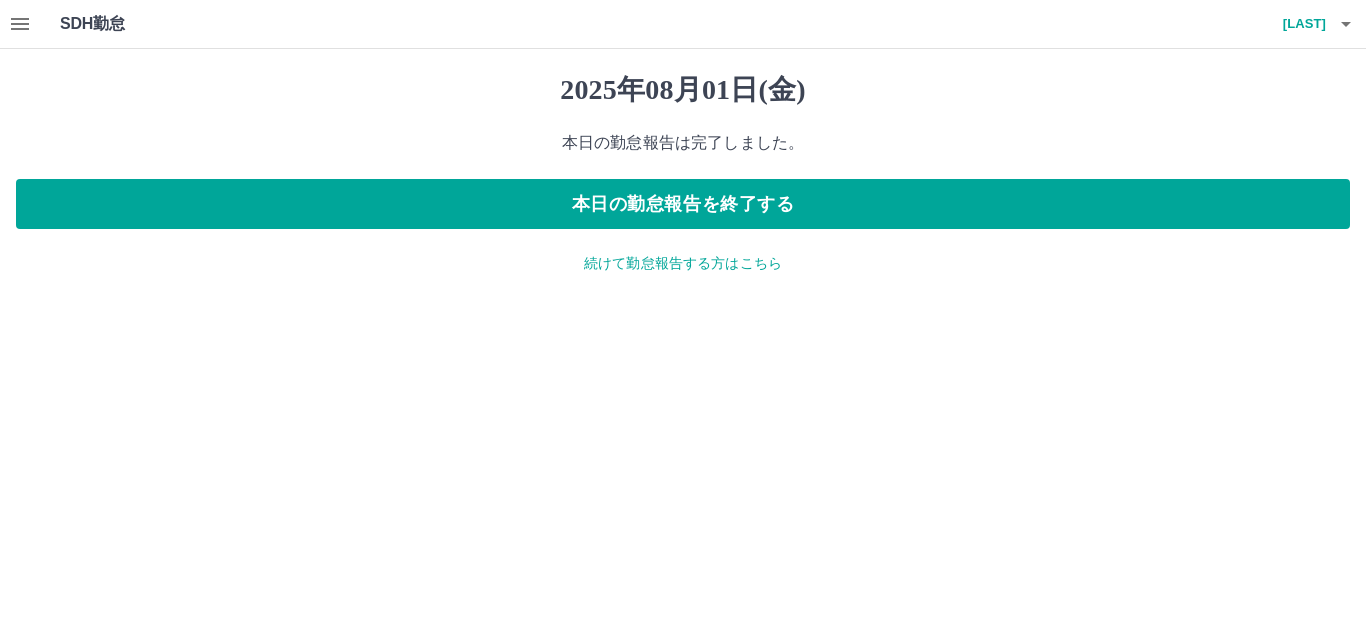click on "続けて勤怠報告する方はこちら" at bounding box center [683, 263] 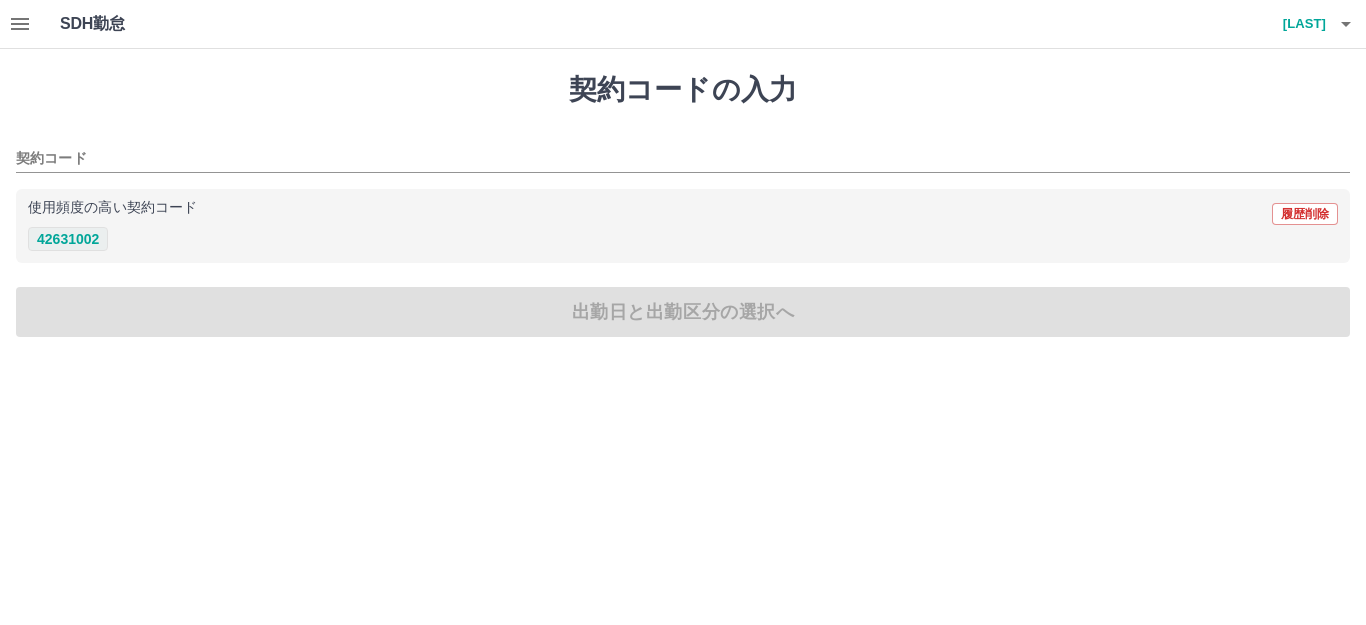 click on "42631002" at bounding box center [68, 239] 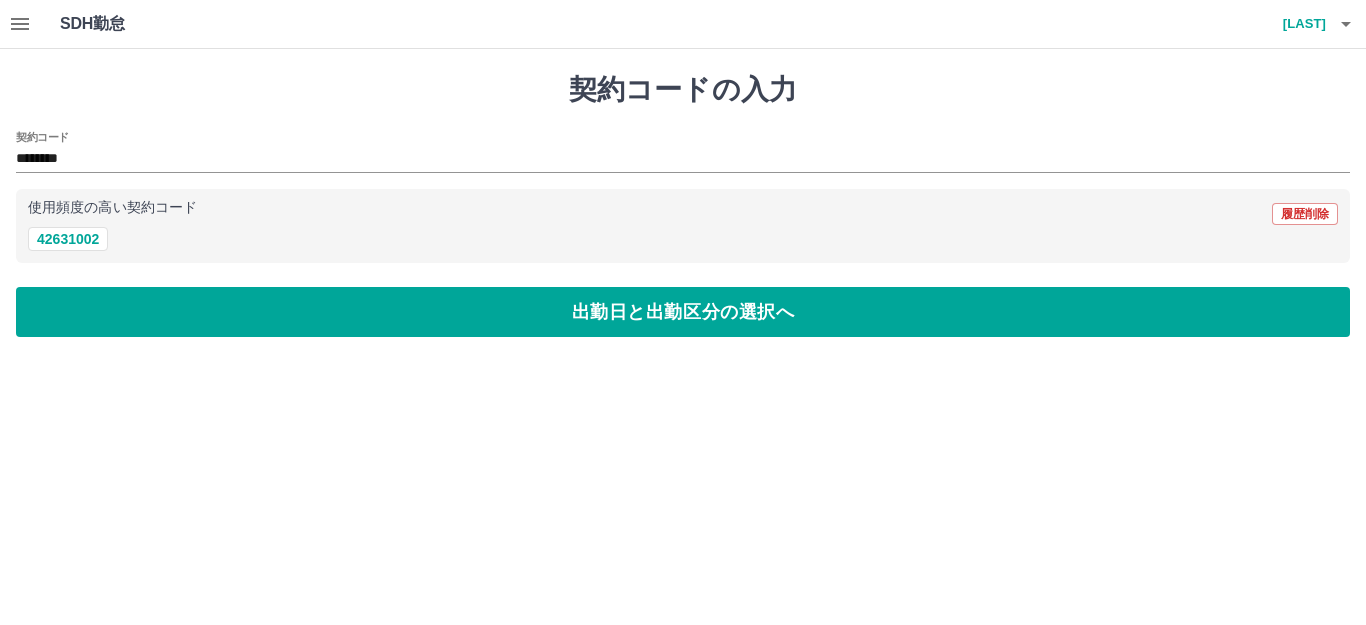 click on "契約コードの入力 契約コード ******** 使用頻度の高い契約コード 履歴削除 42631002 出勤日と出勤区分の選択へ" at bounding box center (683, 205) 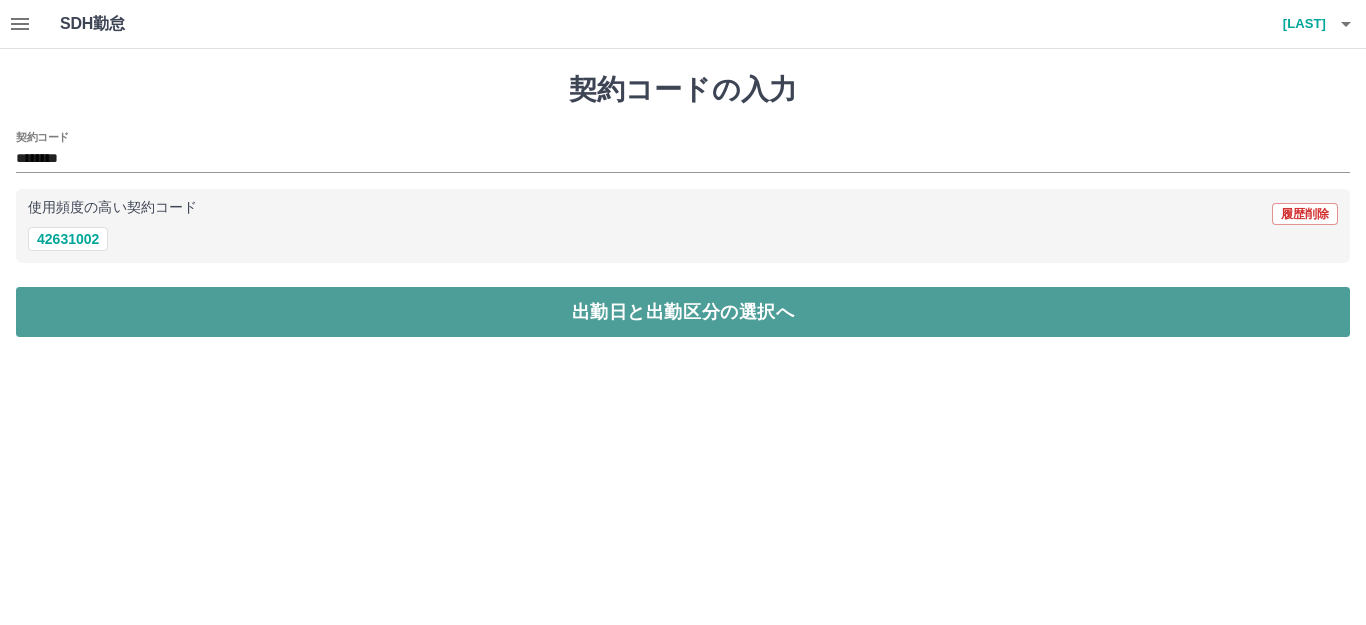 click on "出勤日と出勤区分の選択へ" at bounding box center [683, 312] 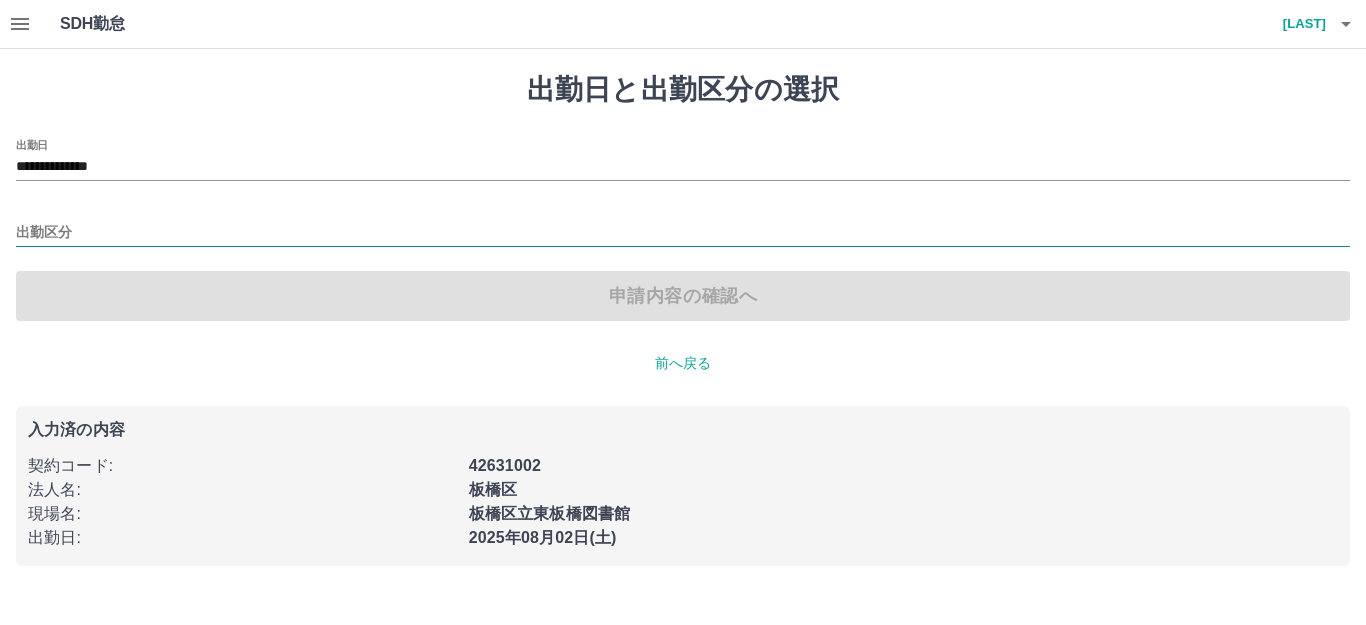 click on "出勤区分" at bounding box center (683, 233) 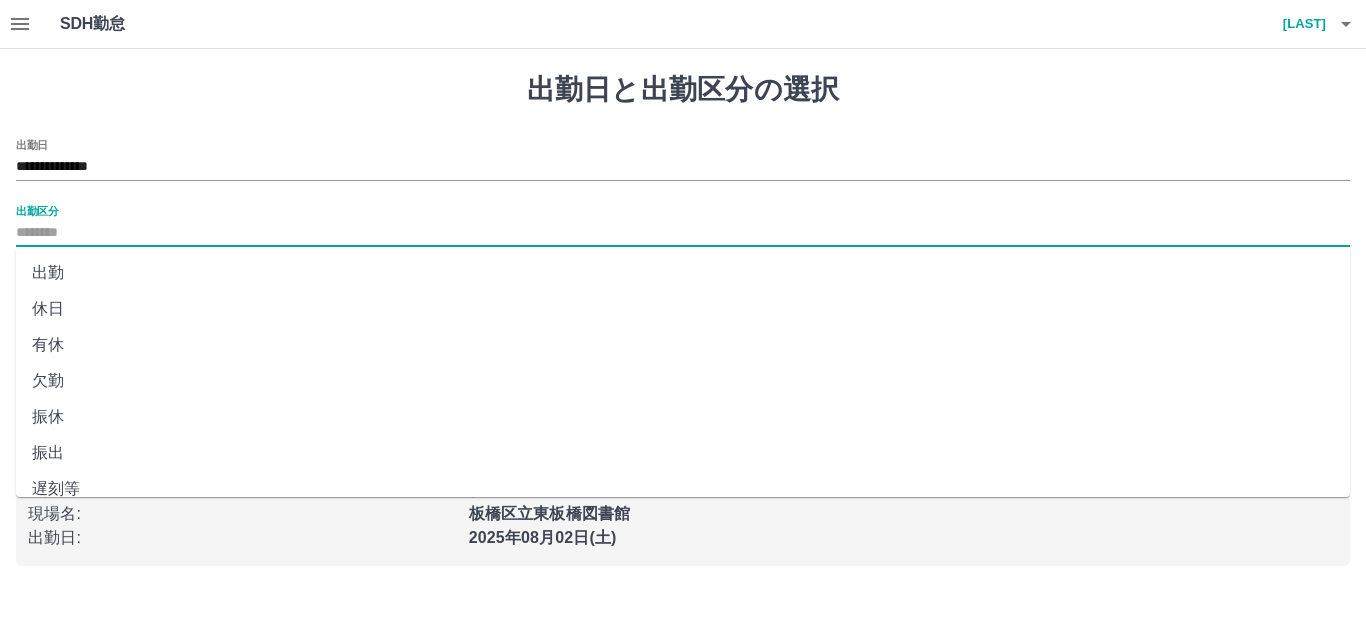 click on "出勤" at bounding box center [683, 273] 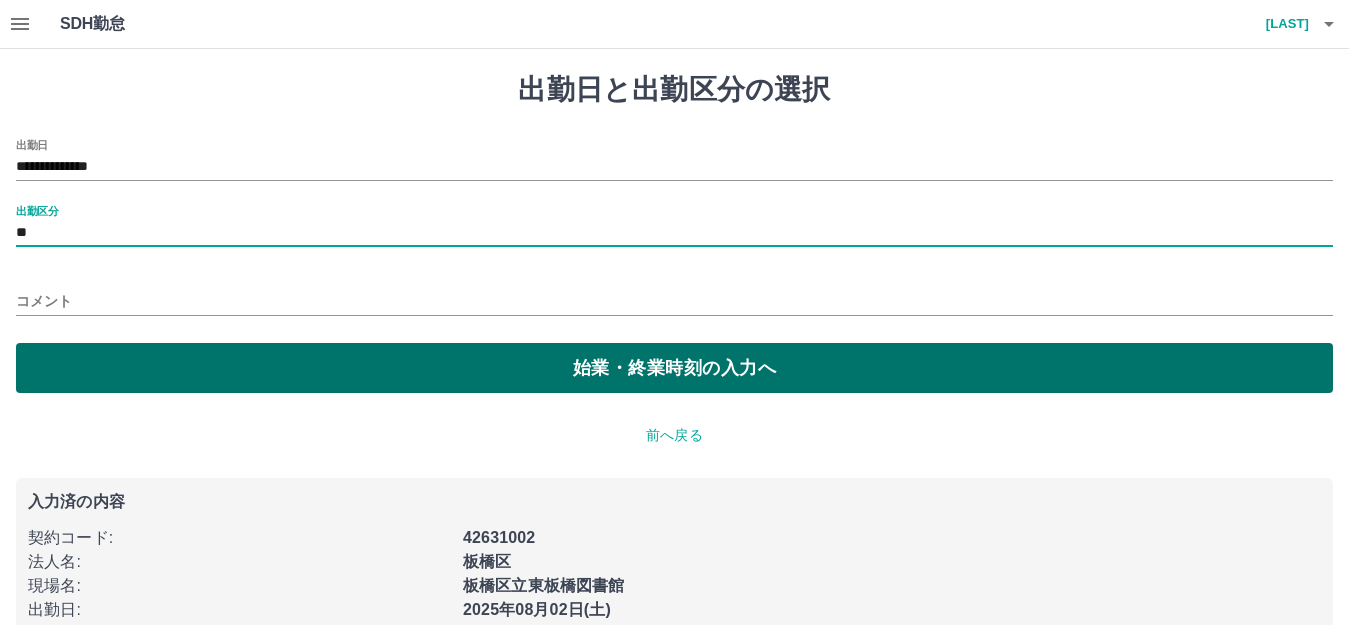 click on "始業・終業時刻の入力へ" at bounding box center (674, 368) 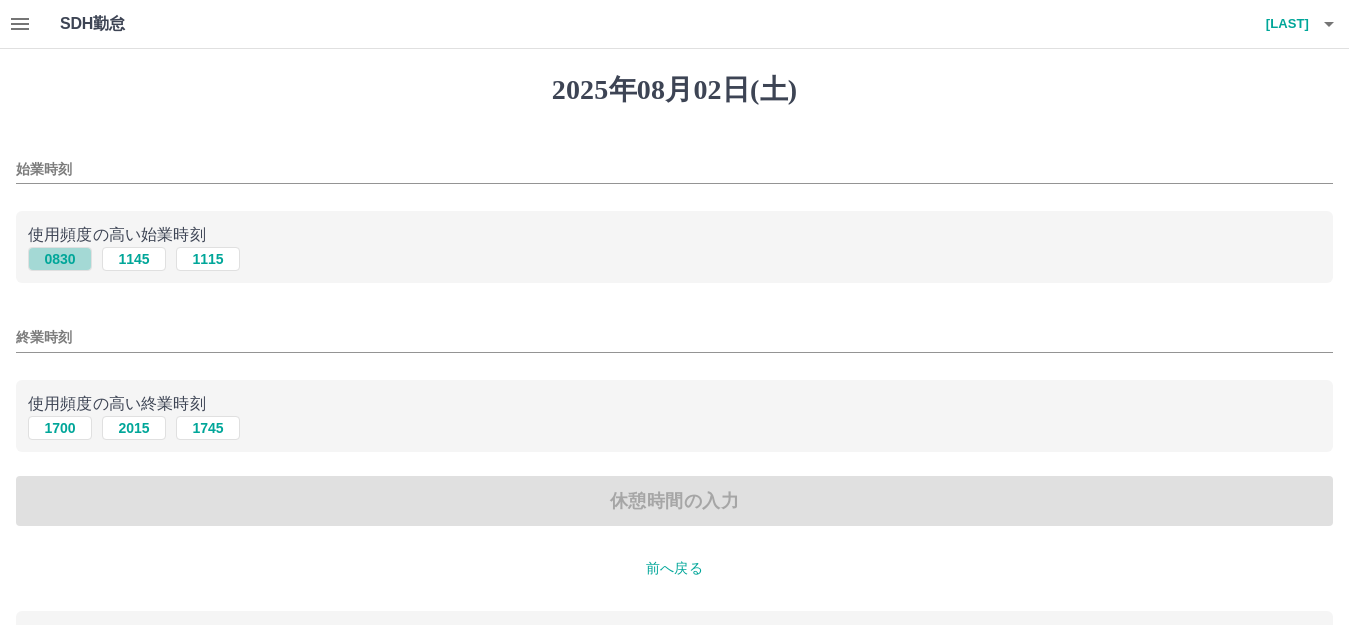 click on "0830" at bounding box center [60, 259] 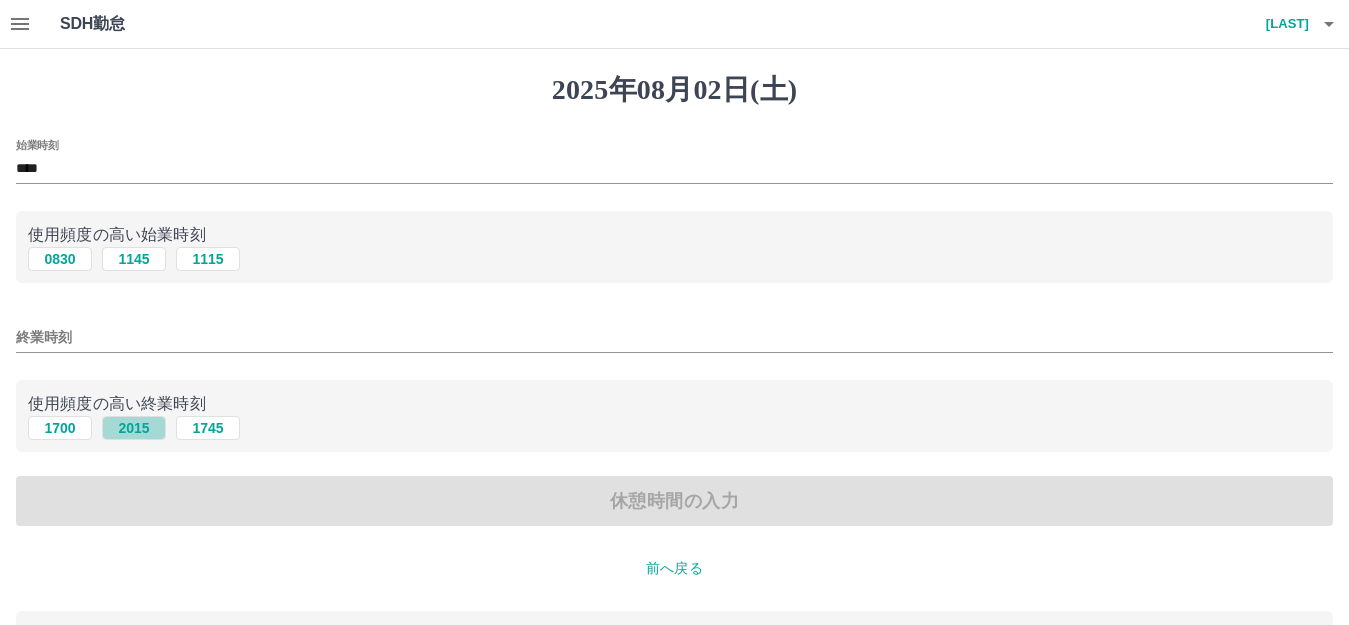 click on "2015" at bounding box center [134, 428] 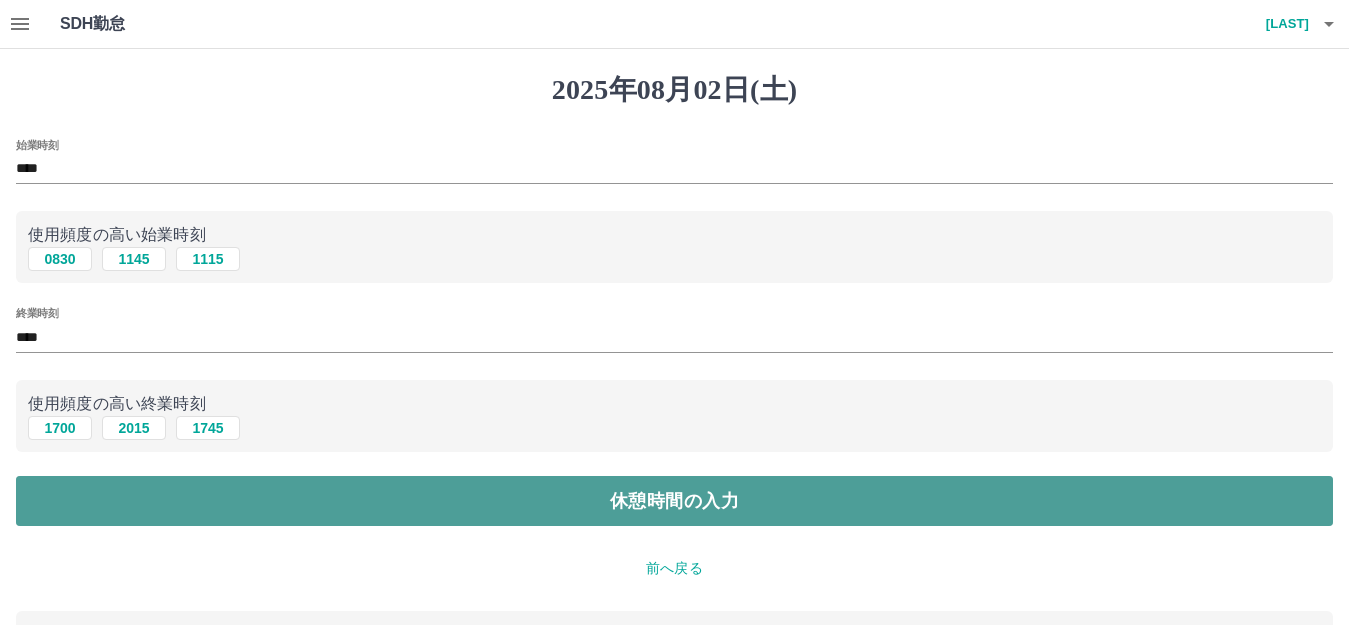 click on "休憩時間の入力" at bounding box center (674, 501) 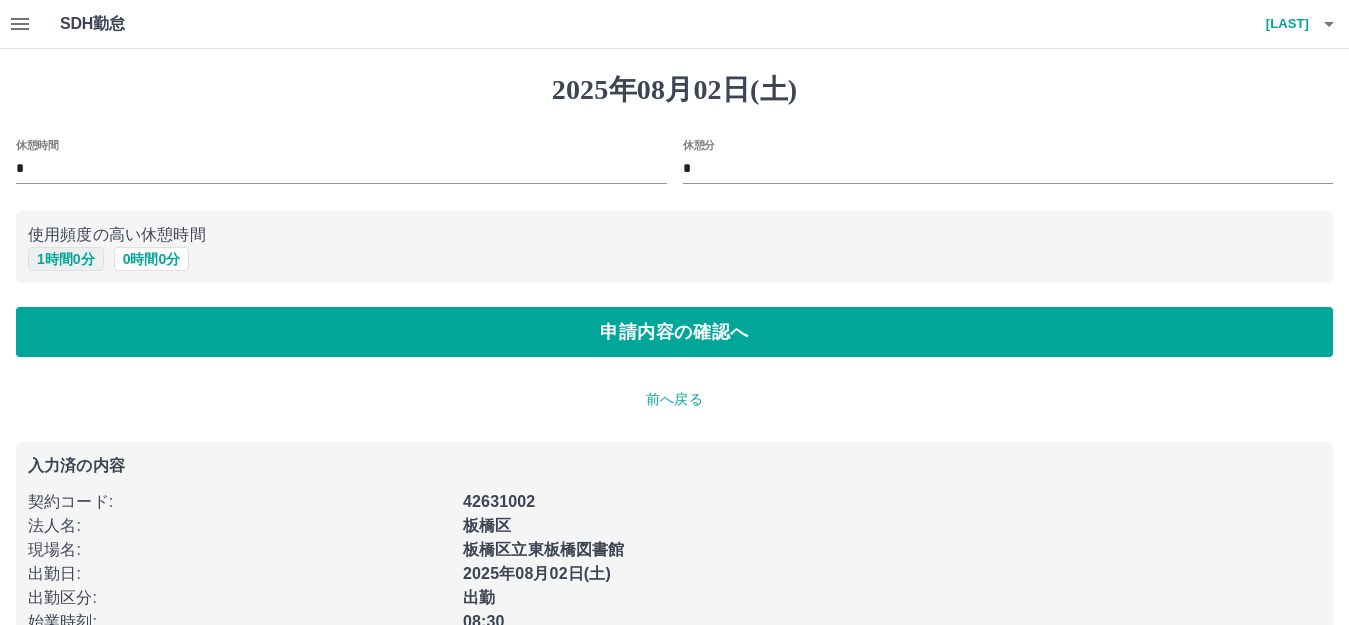 click on "1 時間 0 分" at bounding box center (66, 259) 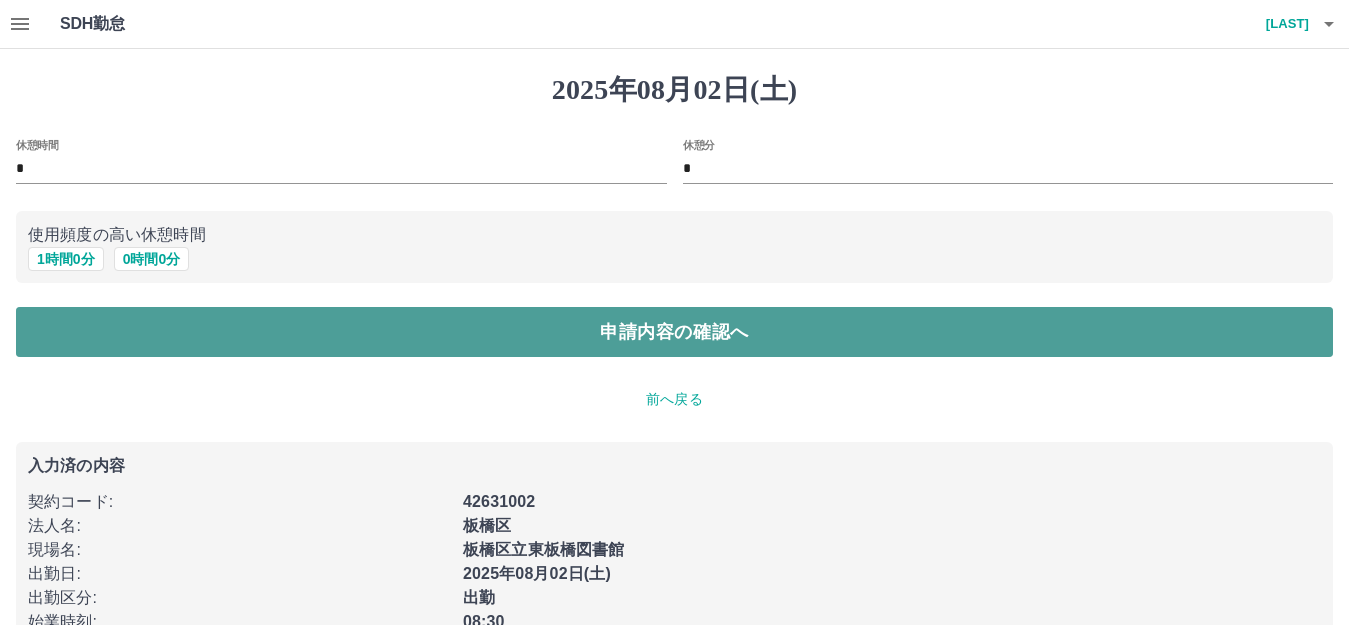 click on "申請内容の確認へ" at bounding box center (674, 332) 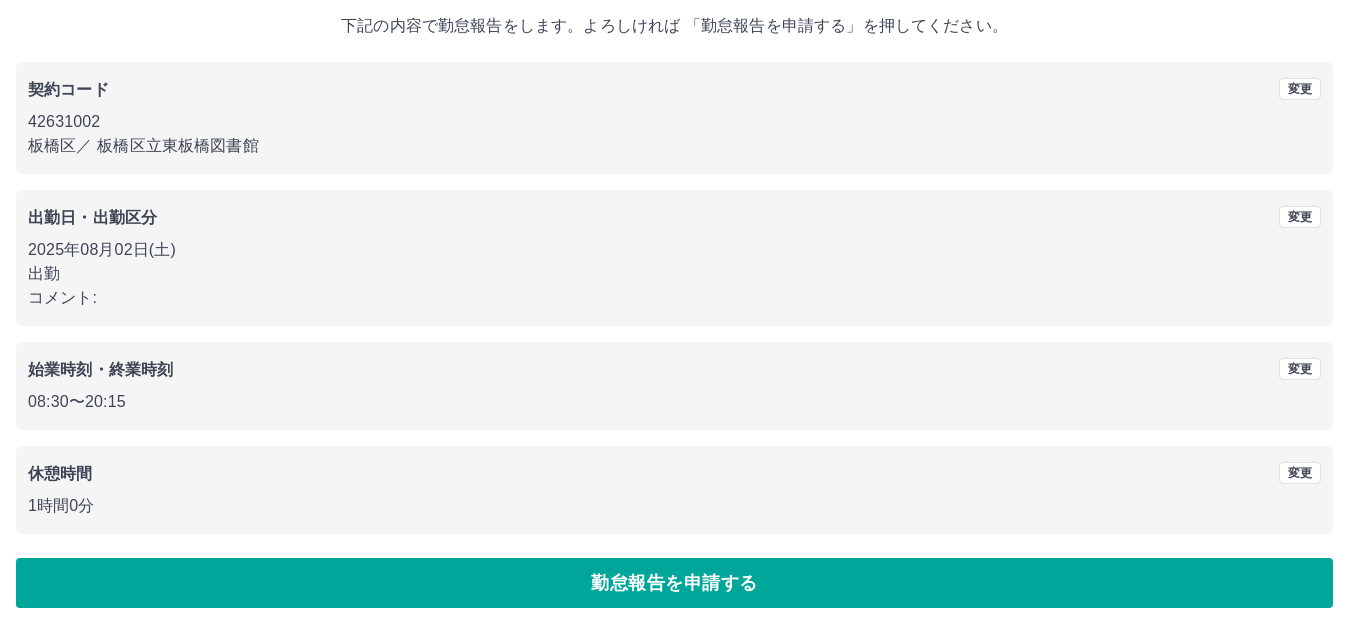 scroll, scrollTop: 124, scrollLeft: 0, axis: vertical 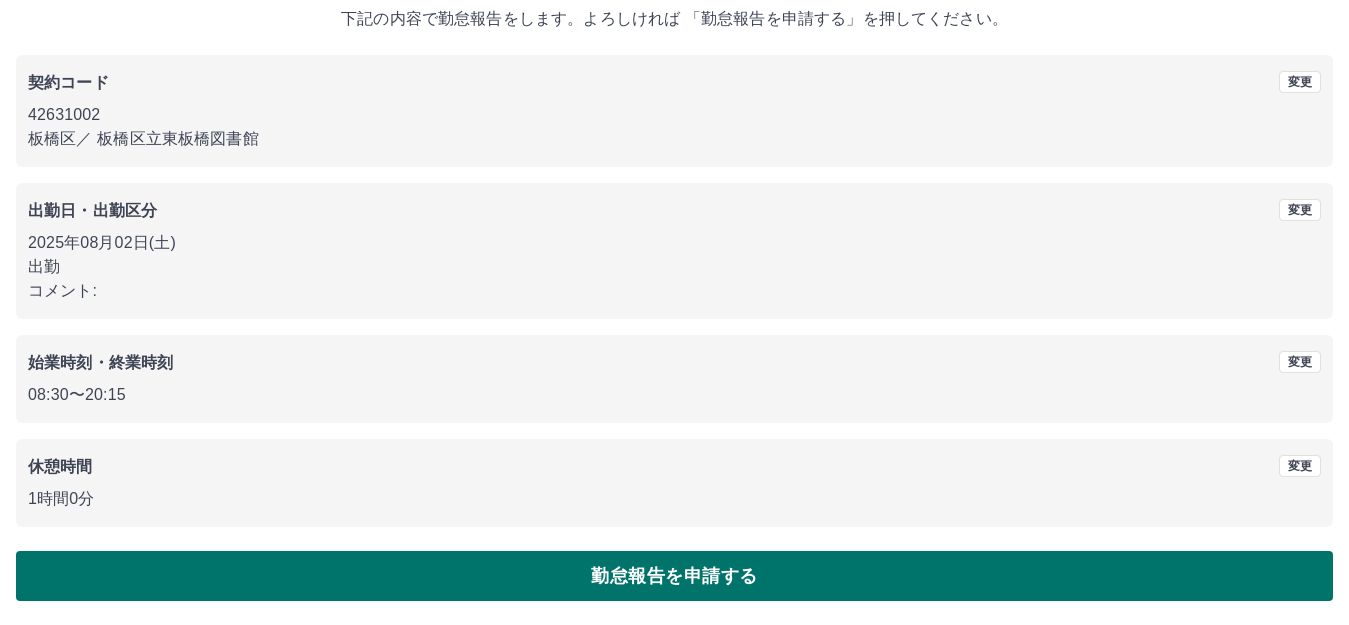 click on "勤怠報告を申請する" at bounding box center (674, 576) 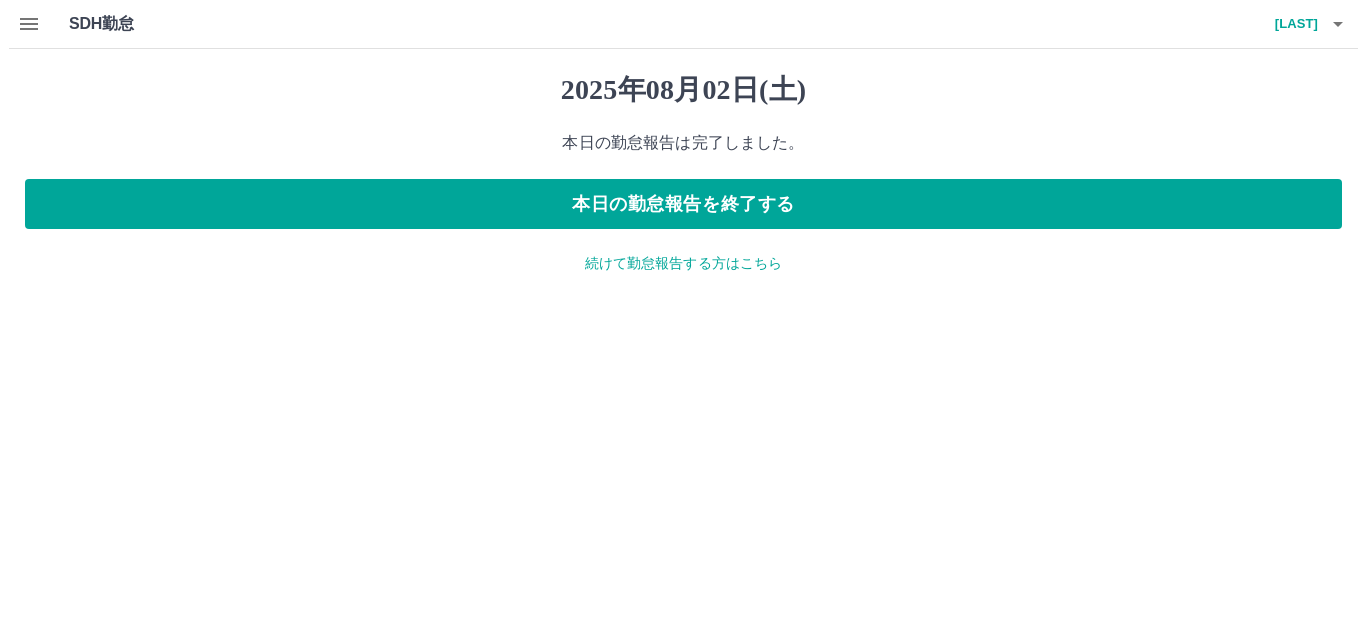 scroll, scrollTop: 0, scrollLeft: 0, axis: both 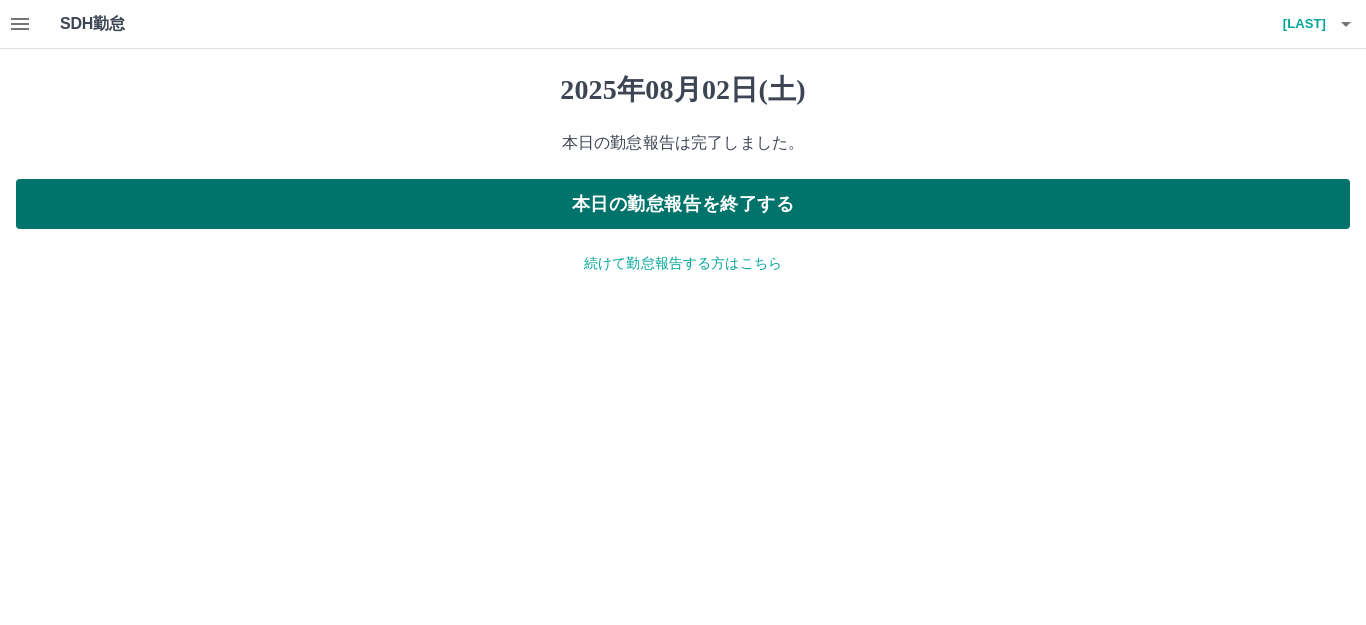 click on "本日の勤怠報告を終了する" at bounding box center [683, 204] 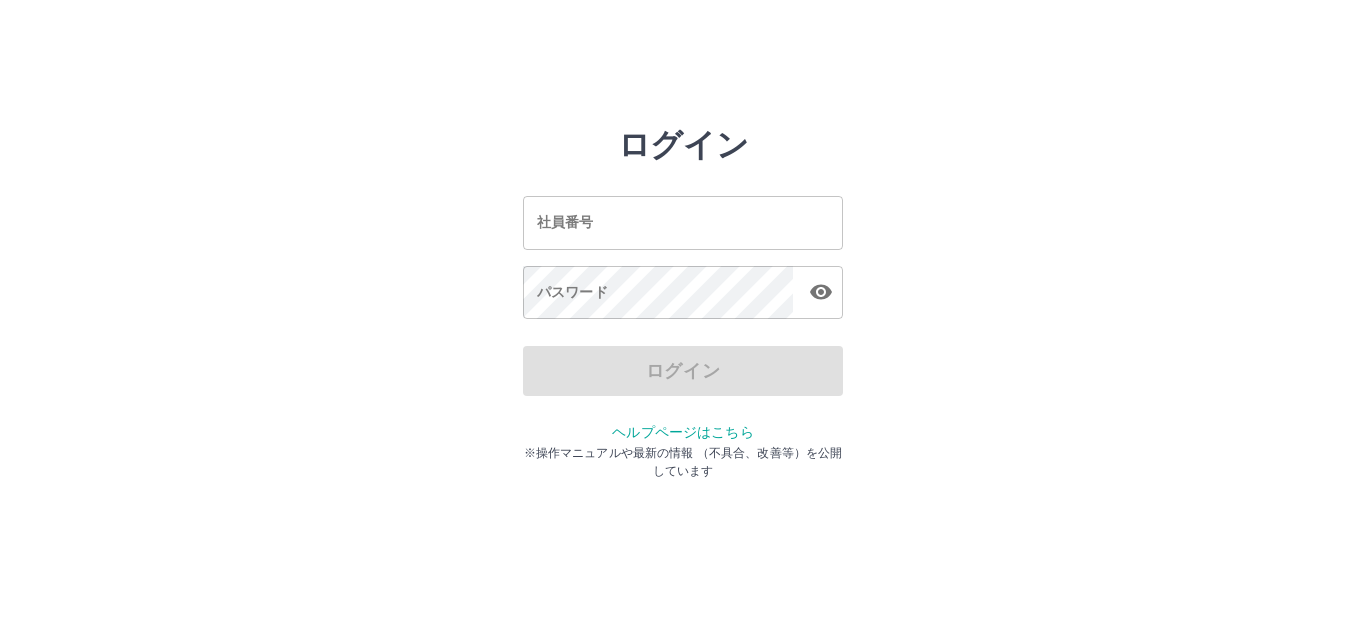scroll, scrollTop: 0, scrollLeft: 0, axis: both 